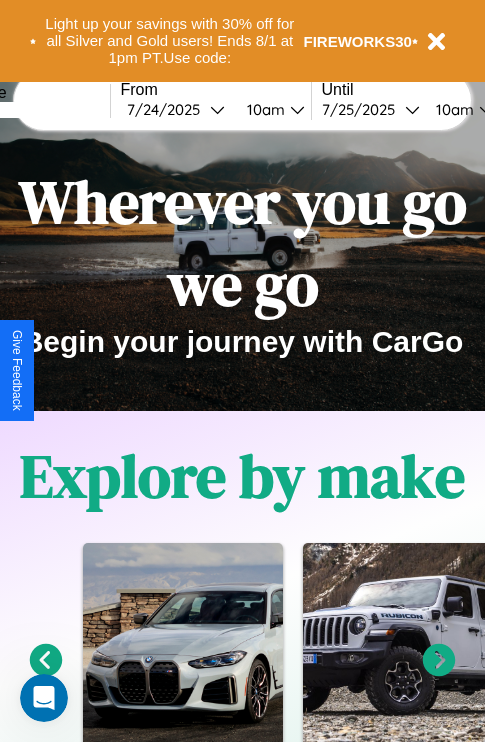 scroll, scrollTop: 0, scrollLeft: 0, axis: both 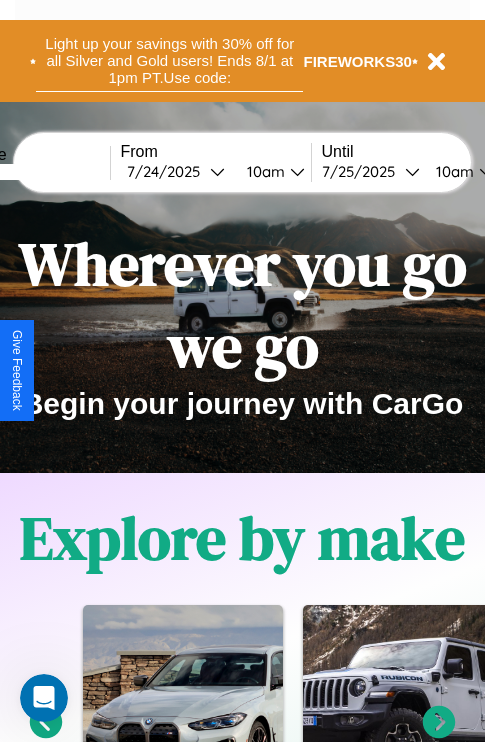 click on "Light up your savings with 30% off for all Silver and Gold users! Ends 8/1 at 1pm PT.  Use code:" at bounding box center (169, 61) 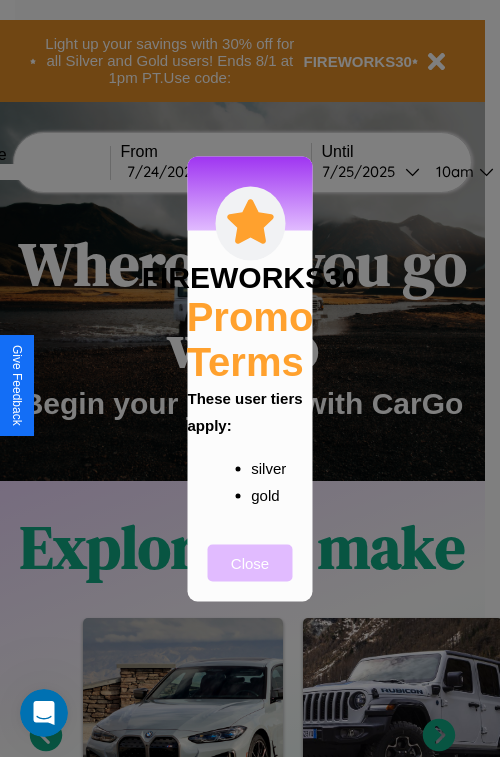 click on "Close" at bounding box center (250, 562) 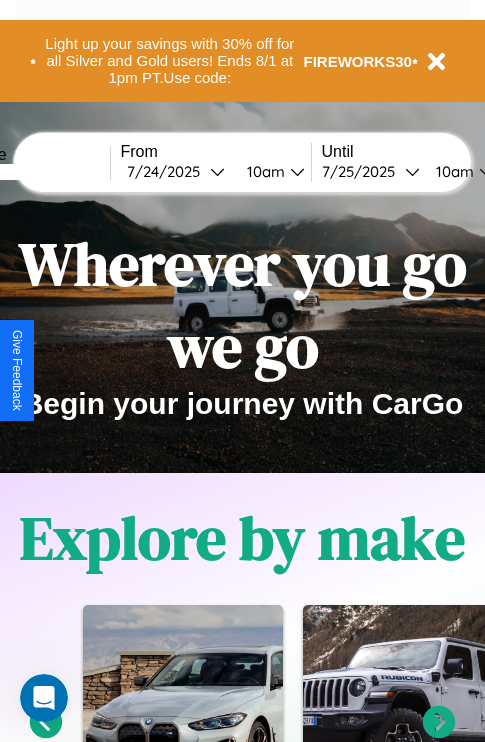 click at bounding box center (35, 172) 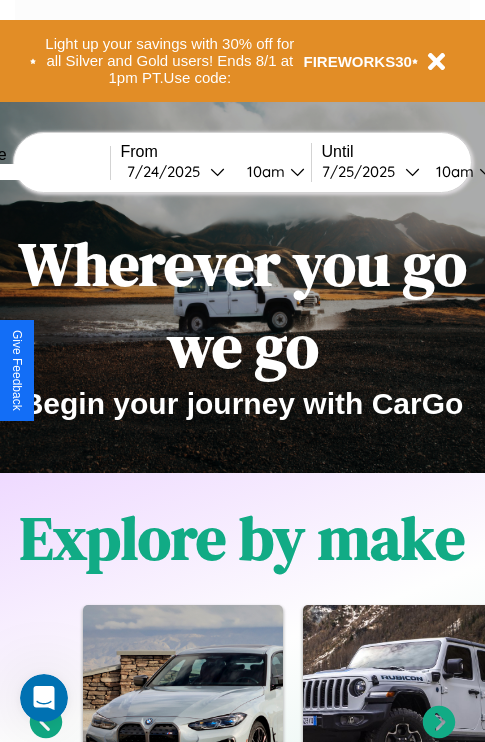 type on "******" 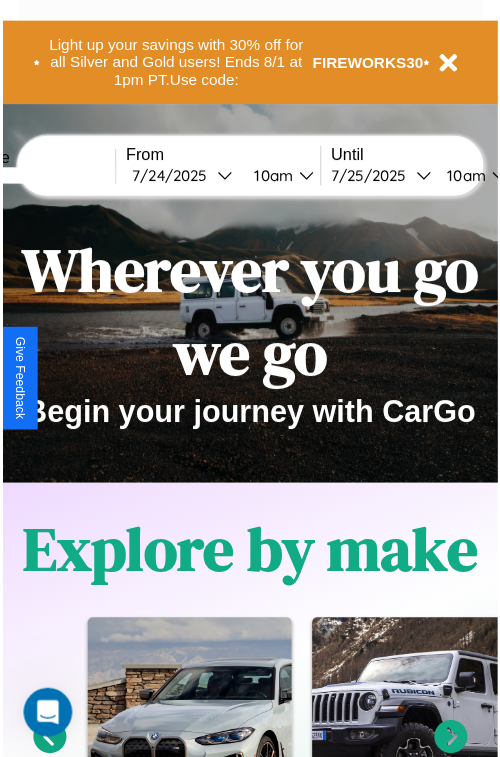 select on "*" 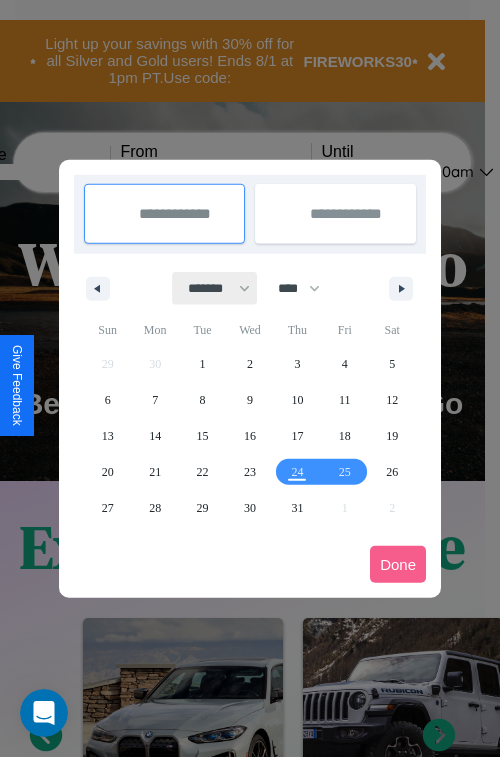 click on "[PHONE]" at bounding box center (215, 288) 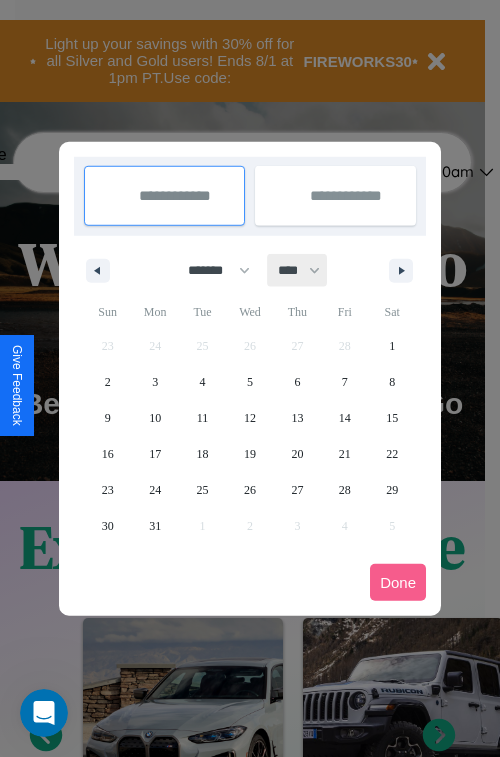 click on "[CREDIT CARD NUMBER]" at bounding box center [298, 270] 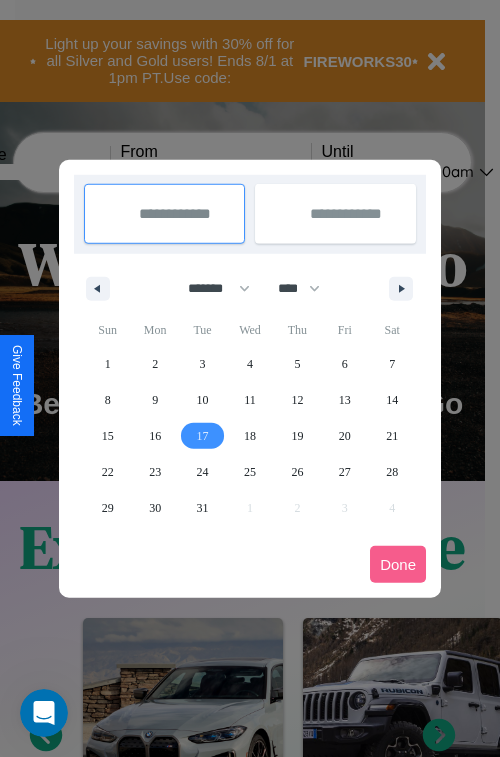 click on "17" at bounding box center (203, 436) 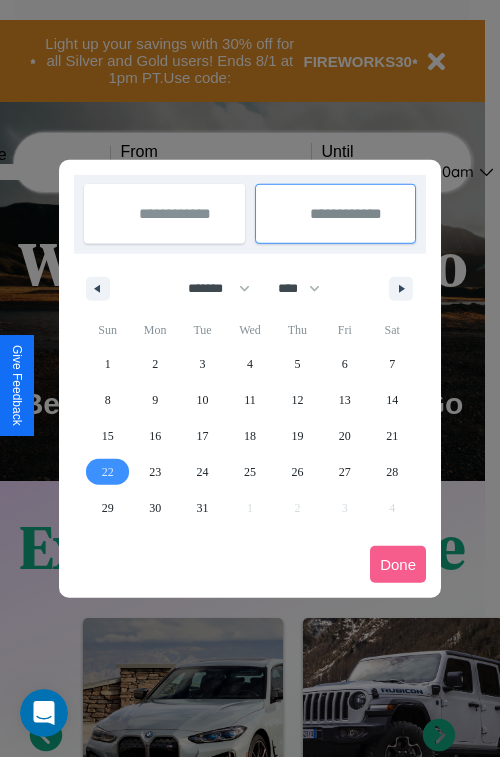 click on "22" at bounding box center [108, 472] 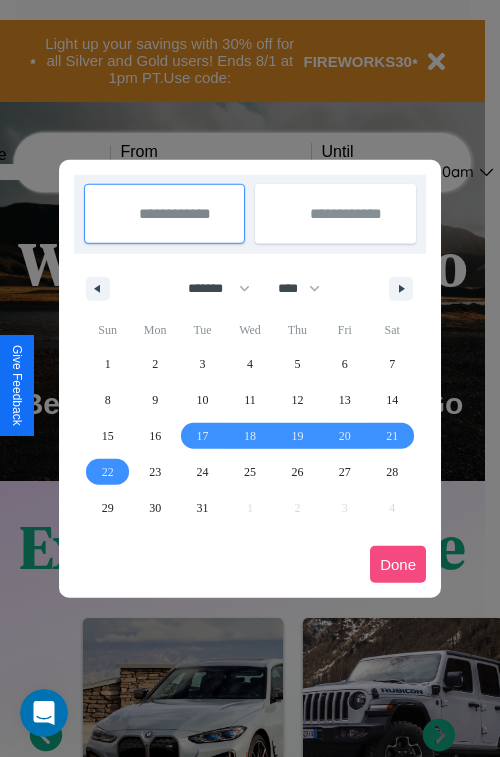 click on "Done" at bounding box center [398, 564] 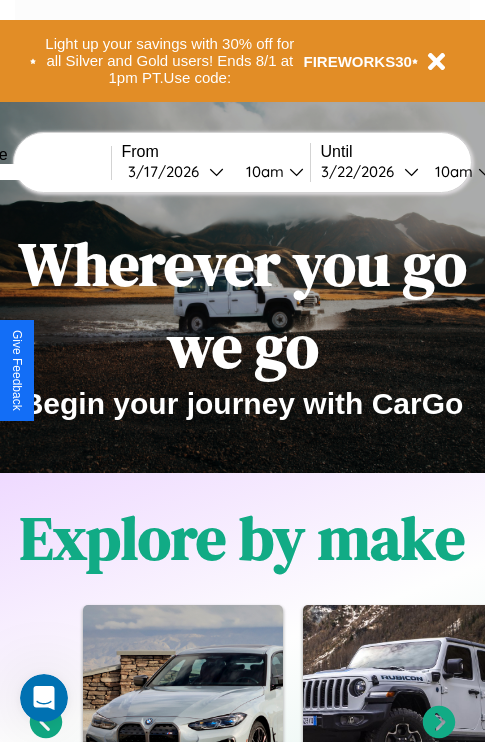 scroll, scrollTop: 0, scrollLeft: 75, axis: horizontal 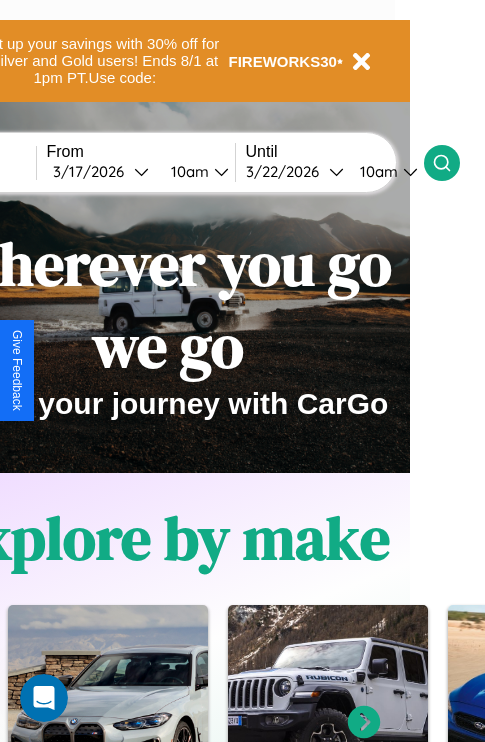 click 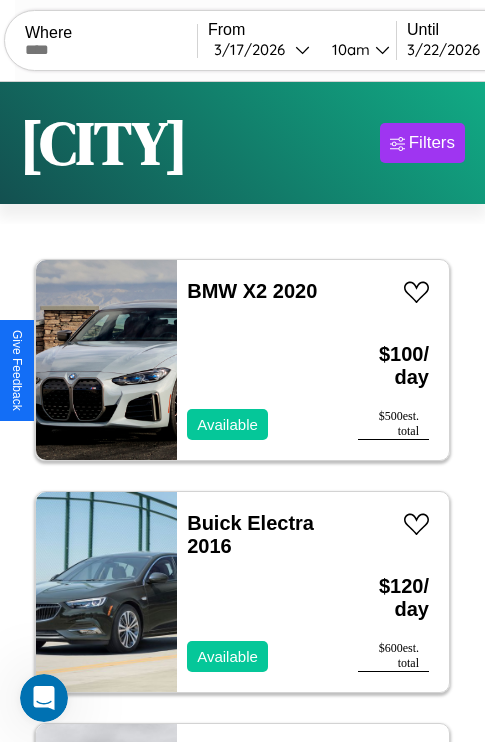 scroll, scrollTop: 66, scrollLeft: 0, axis: vertical 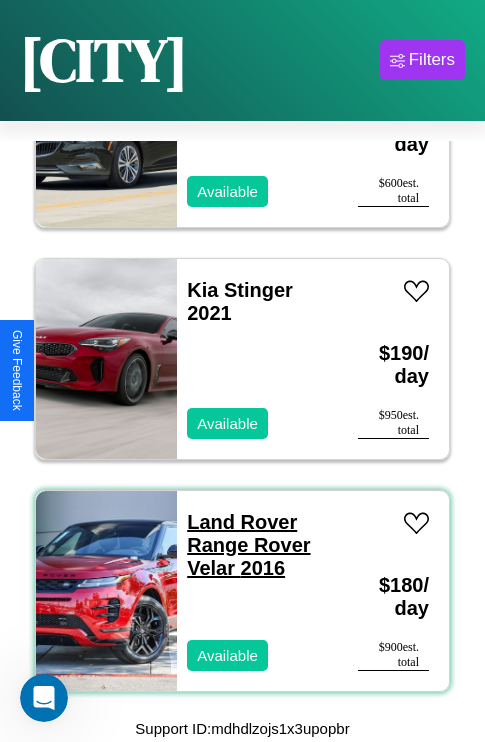 click on "[BRAND]   [MODEL]   [YEAR]" at bounding box center [248, 545] 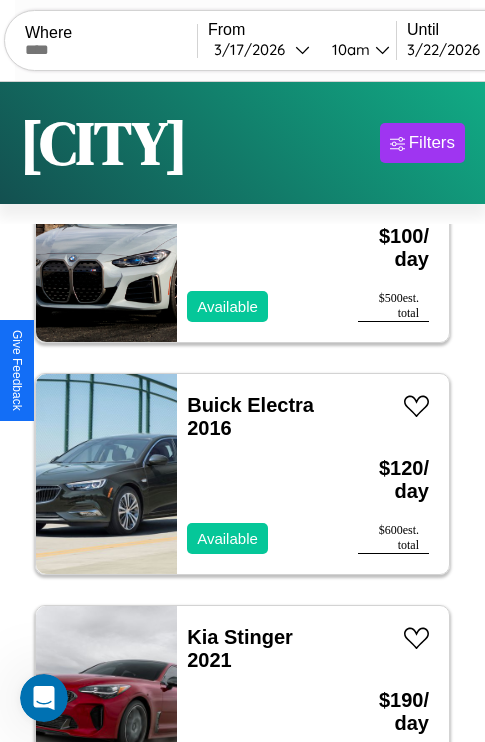 scroll, scrollTop: 0, scrollLeft: 0, axis: both 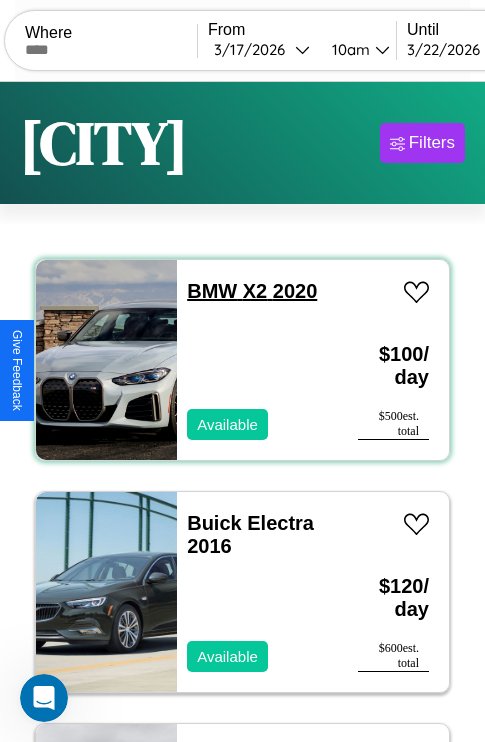 click on "[BRAND]   [MODEL]   [YEAR]" at bounding box center [252, 291] 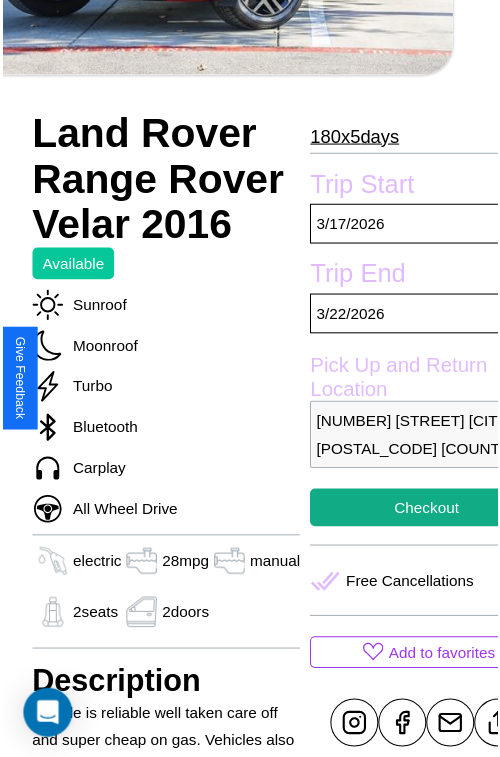 scroll, scrollTop: 600, scrollLeft: 80, axis: both 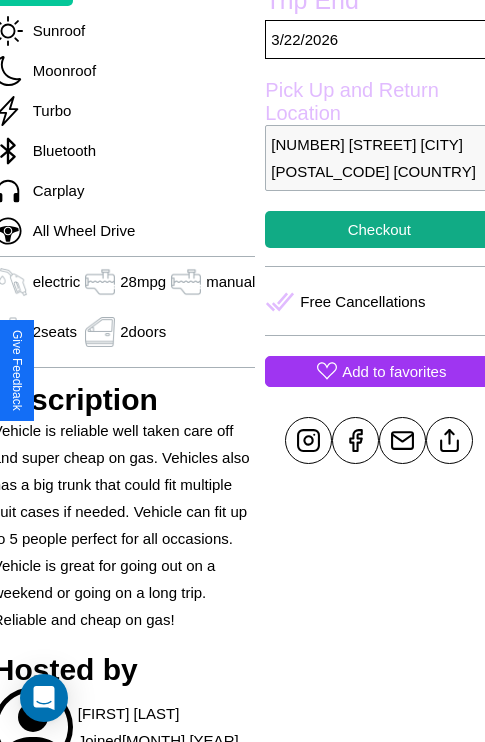 click on "Add to favorites" at bounding box center (394, 371) 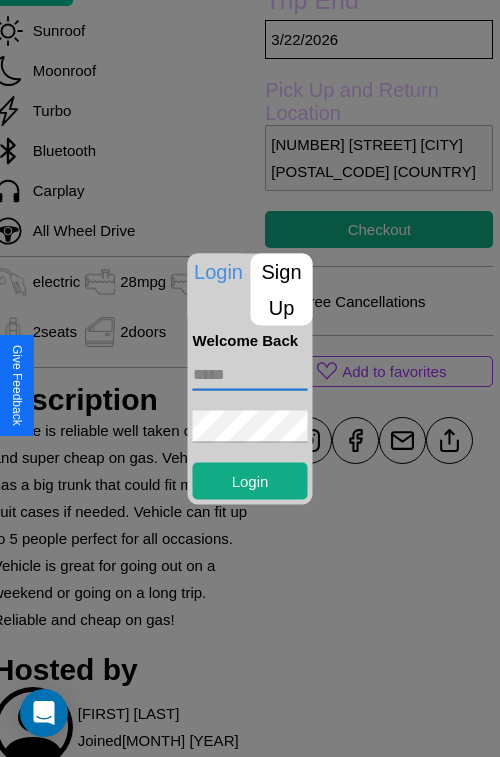 click at bounding box center (250, 374) 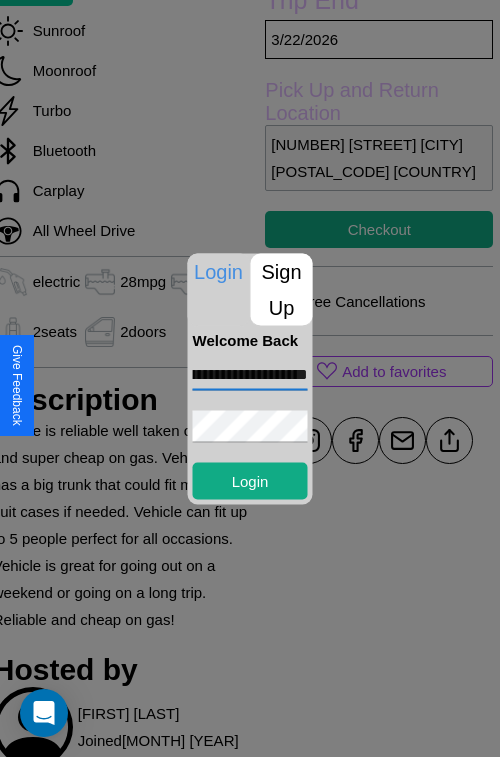 scroll, scrollTop: 0, scrollLeft: 80, axis: horizontal 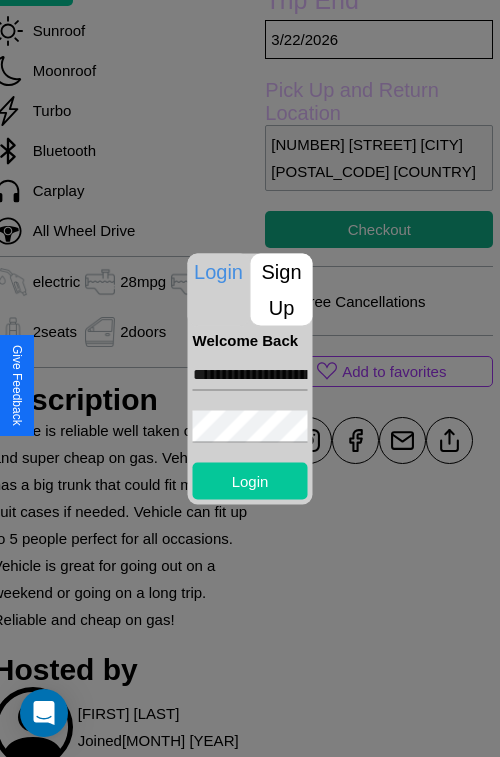 click on "Login" at bounding box center [250, 480] 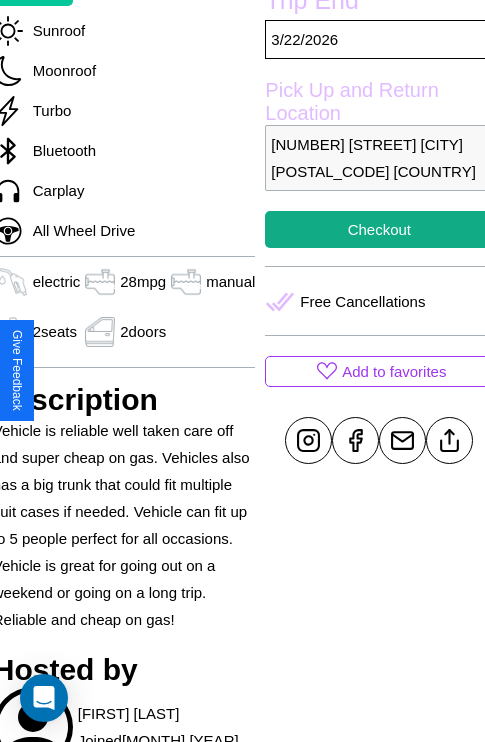 scroll, scrollTop: 600, scrollLeft: 80, axis: both 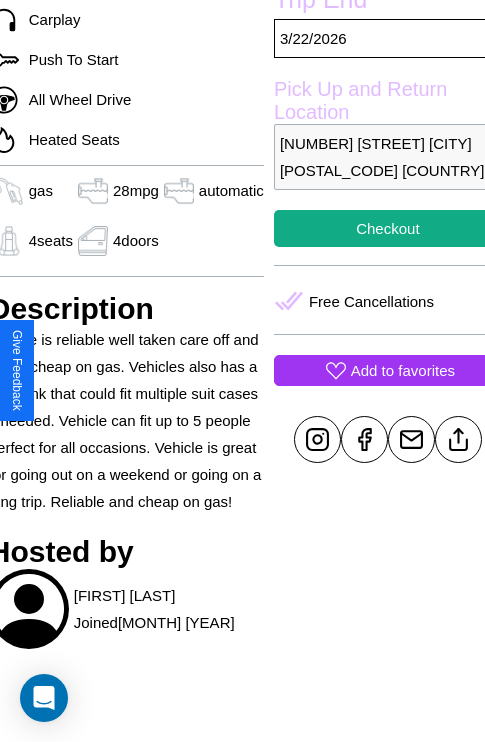 click on "Add to favorites" at bounding box center [403, 370] 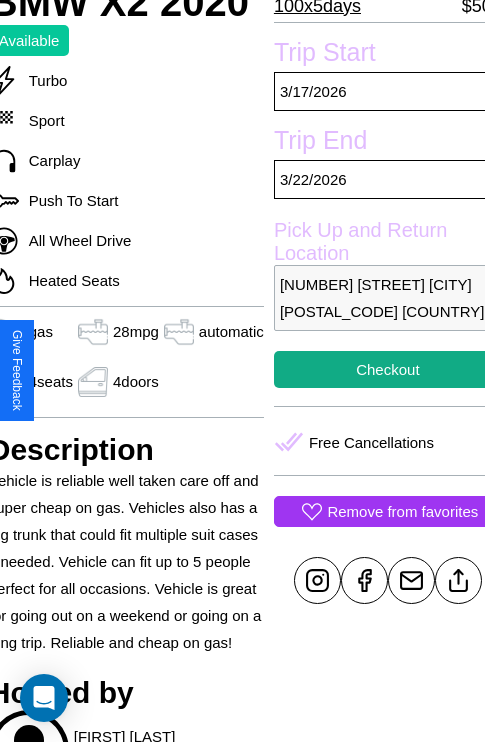 scroll, scrollTop: 390, scrollLeft: 84, axis: both 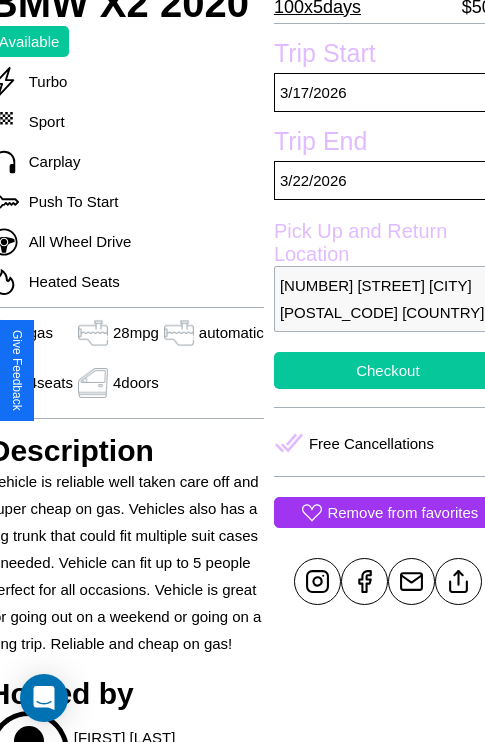 click on "Checkout" at bounding box center (388, 370) 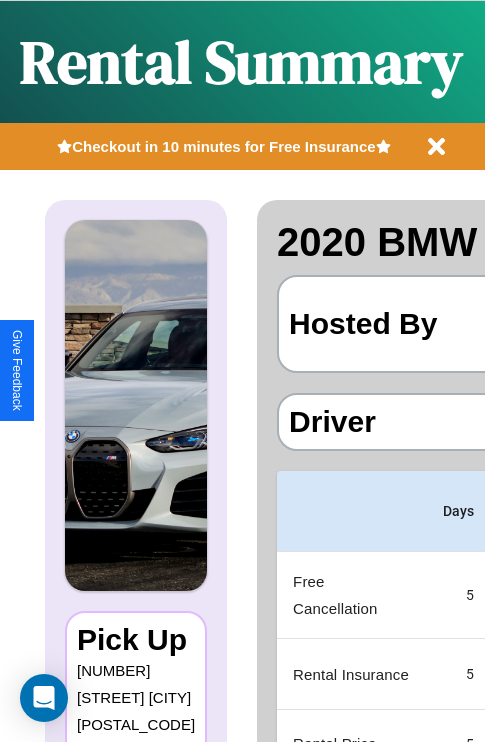 scroll, scrollTop: 0, scrollLeft: 378, axis: horizontal 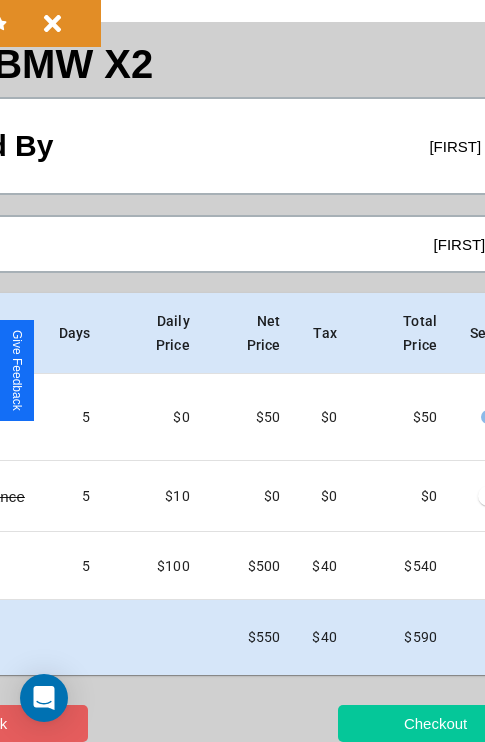 click on "Checkout" at bounding box center (435, 723) 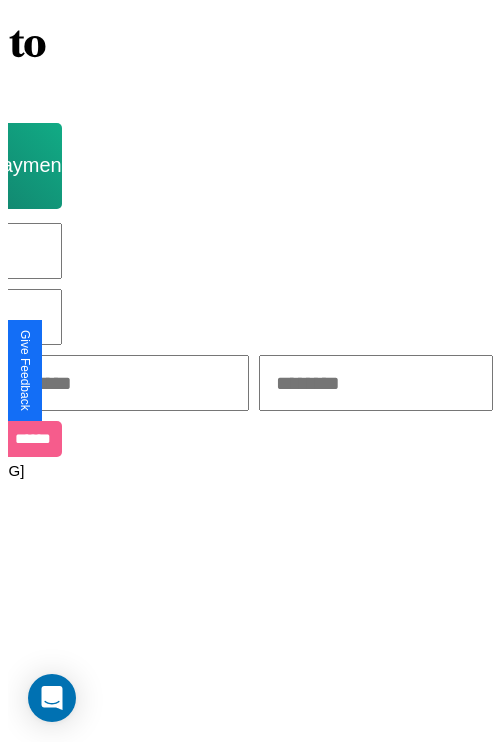 scroll, scrollTop: 0, scrollLeft: 0, axis: both 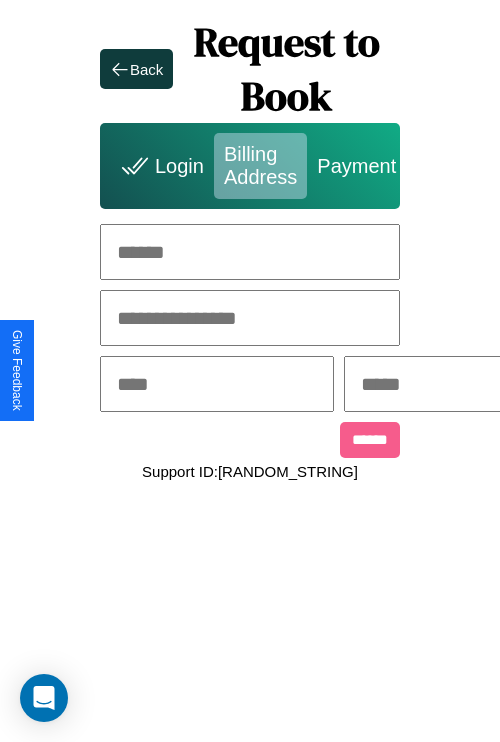 click at bounding box center (250, 252) 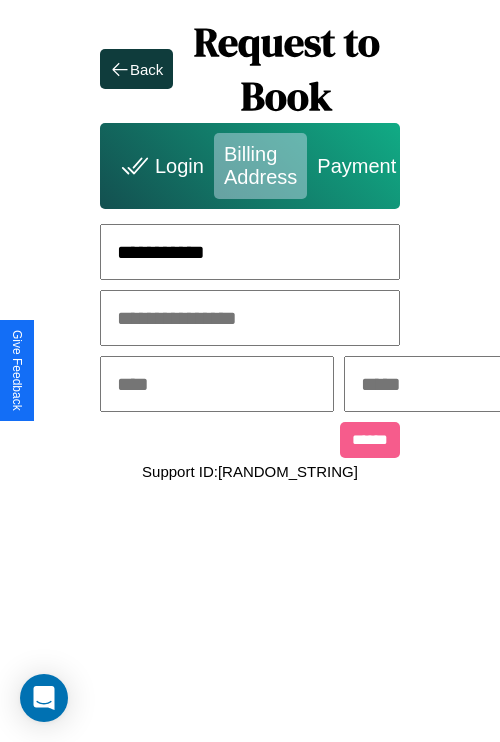 type on "**********" 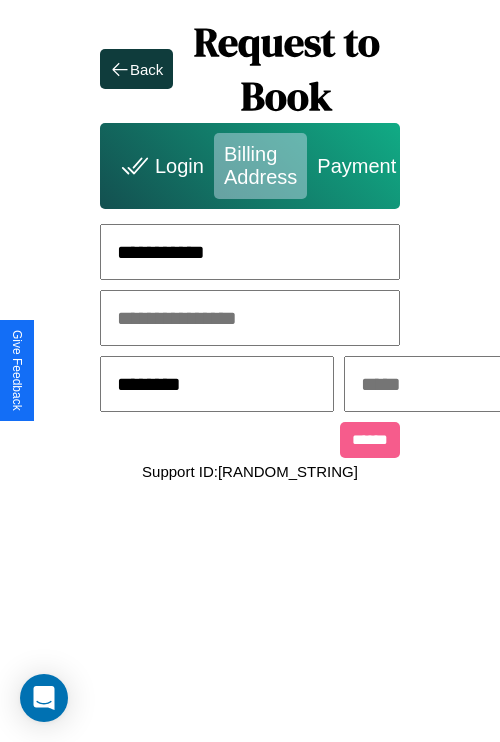 type on "********" 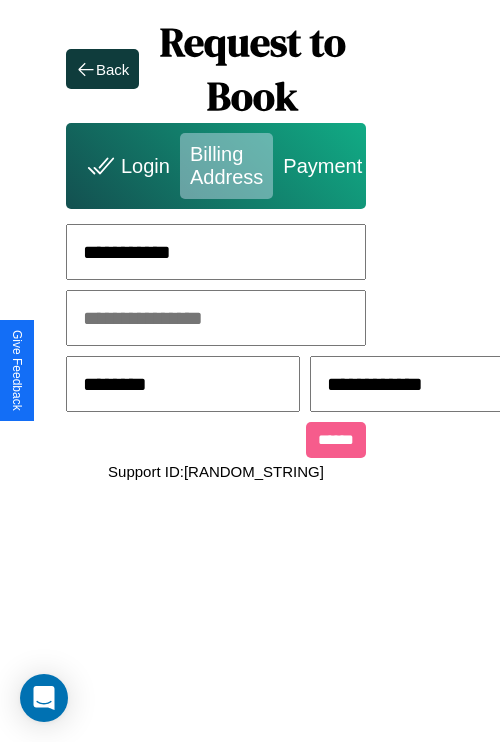 scroll, scrollTop: 0, scrollLeft: 517, axis: horizontal 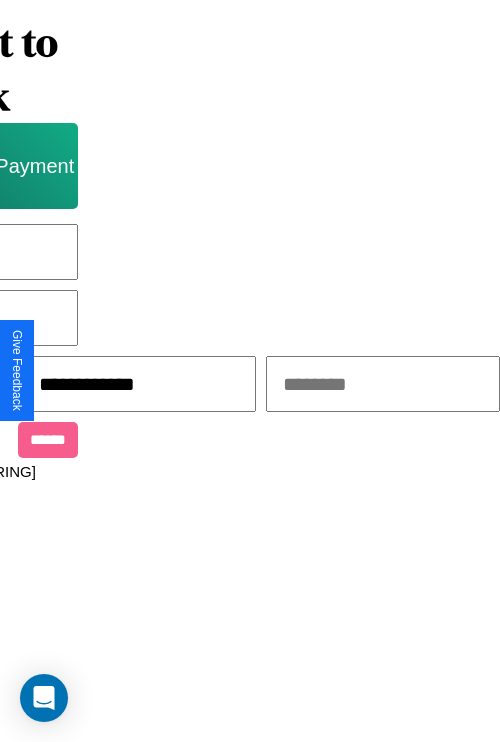 type on "[PHONE]" 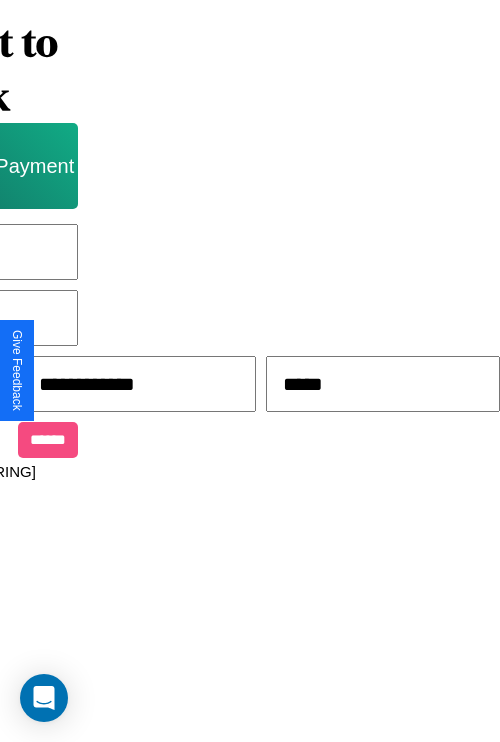 type on "*****" 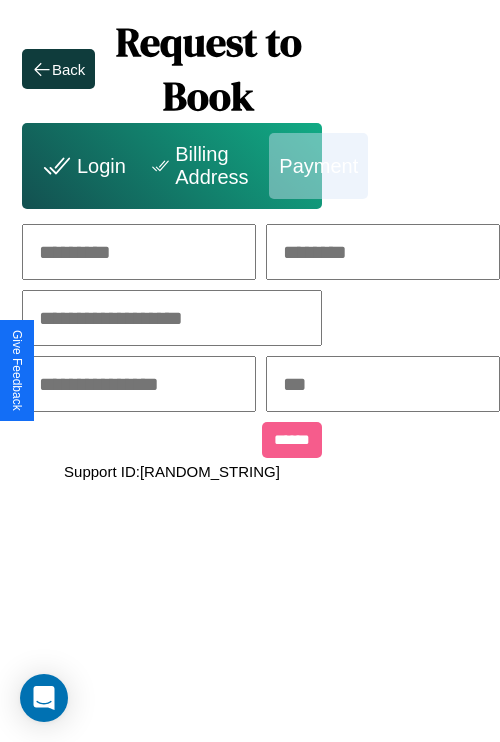 scroll, scrollTop: 0, scrollLeft: 208, axis: horizontal 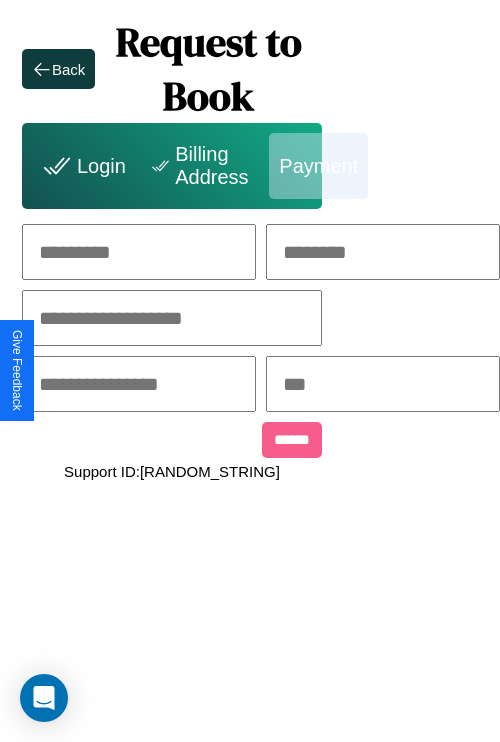 click at bounding box center (139, 252) 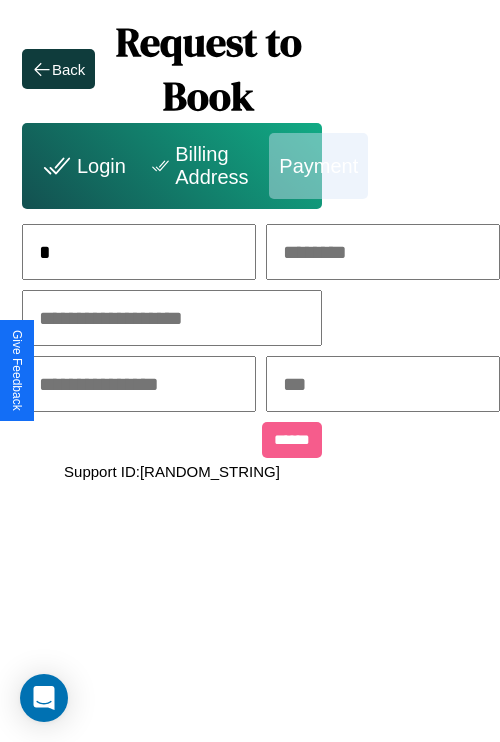 scroll, scrollTop: 0, scrollLeft: 133, axis: horizontal 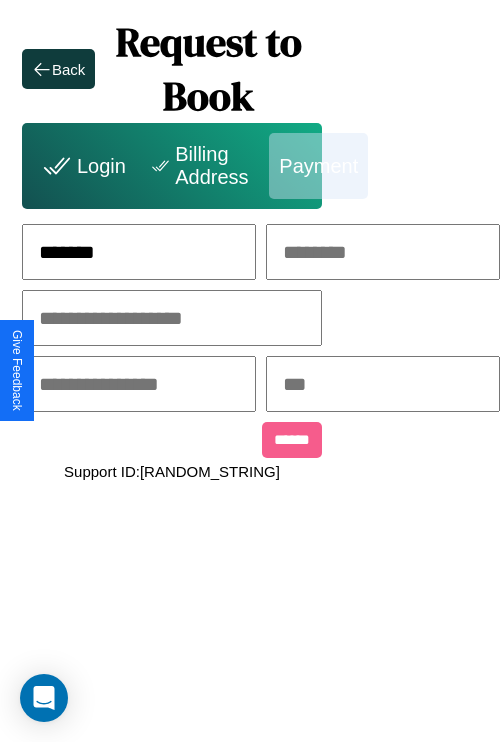 type on "*******" 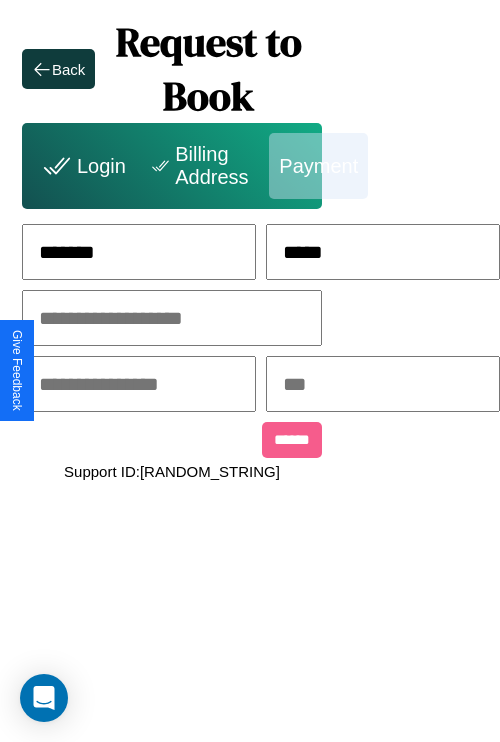 type on "*****" 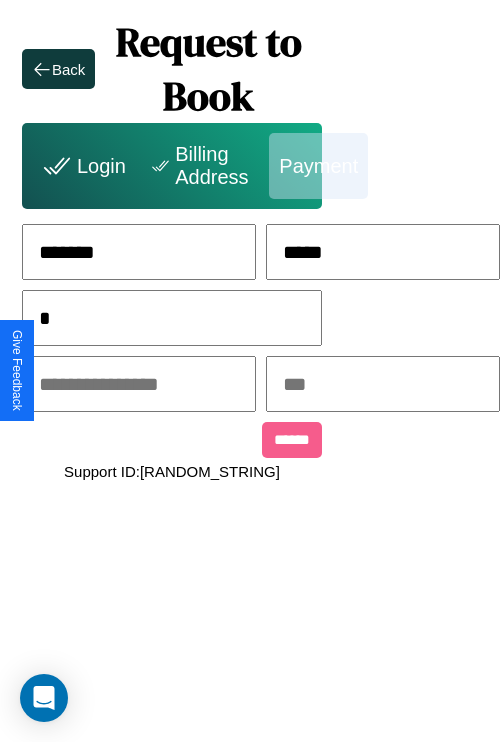 scroll, scrollTop: 0, scrollLeft: 128, axis: horizontal 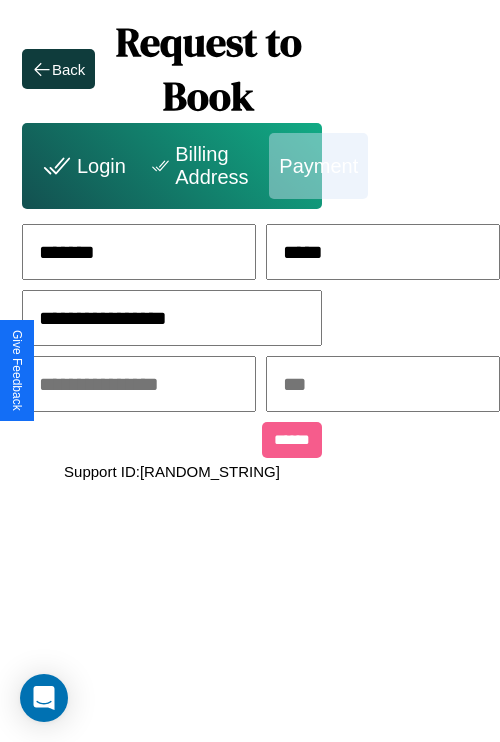 type on "**********" 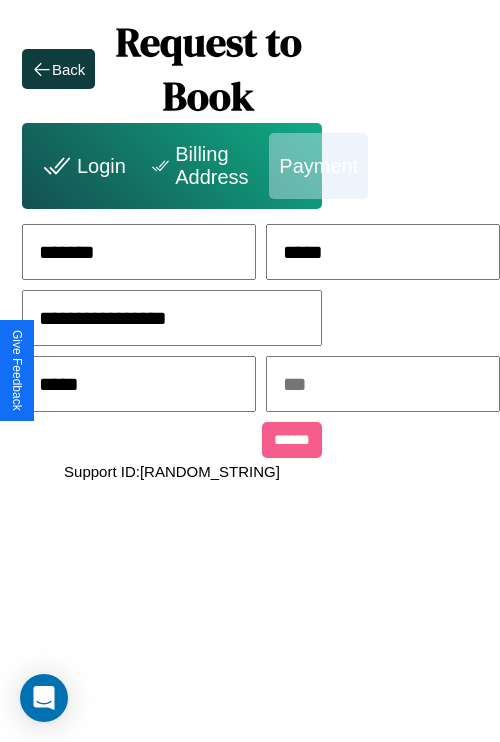 type on "*****" 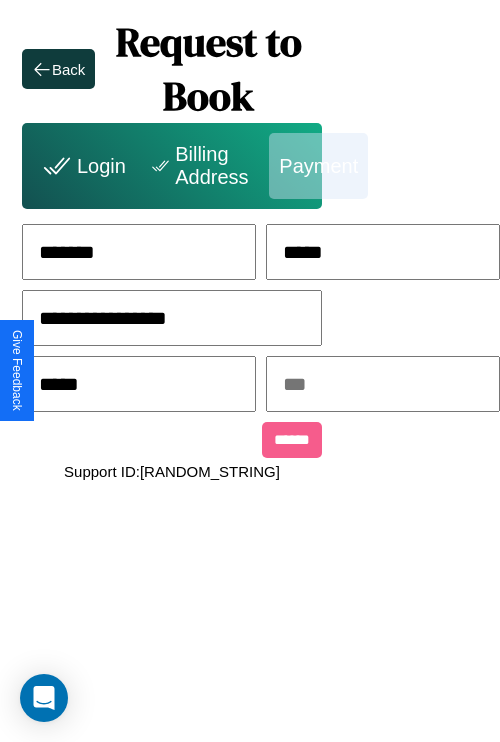 click at bounding box center [383, 384] 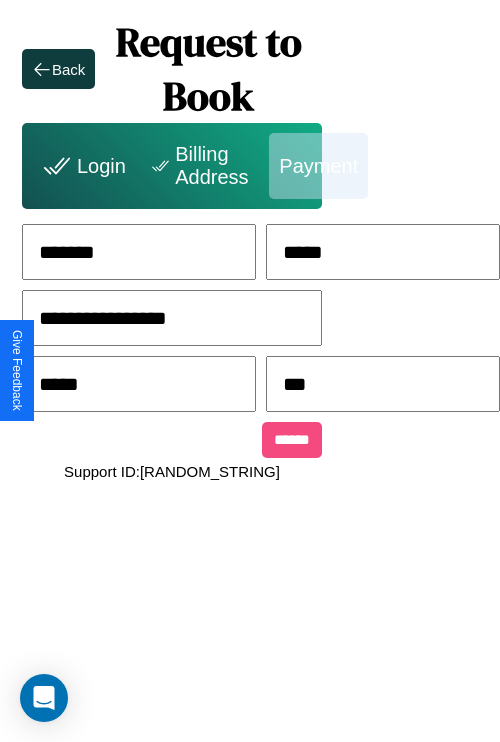 type on "***" 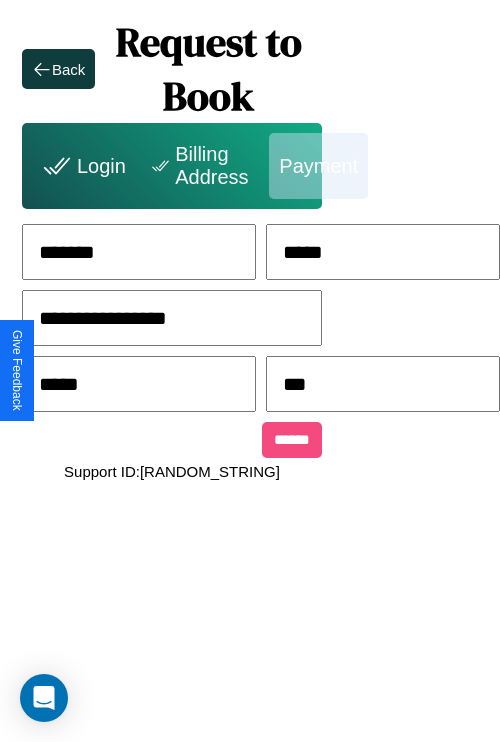 click on "******" at bounding box center [292, 440] 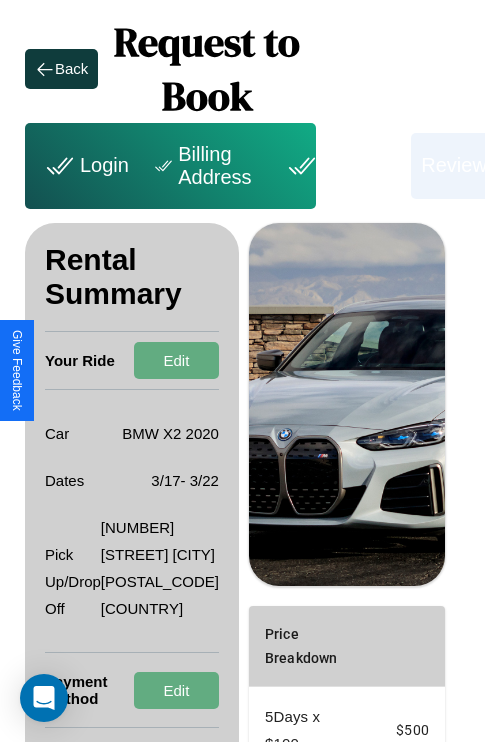 scroll, scrollTop: 328, scrollLeft: 72, axis: both 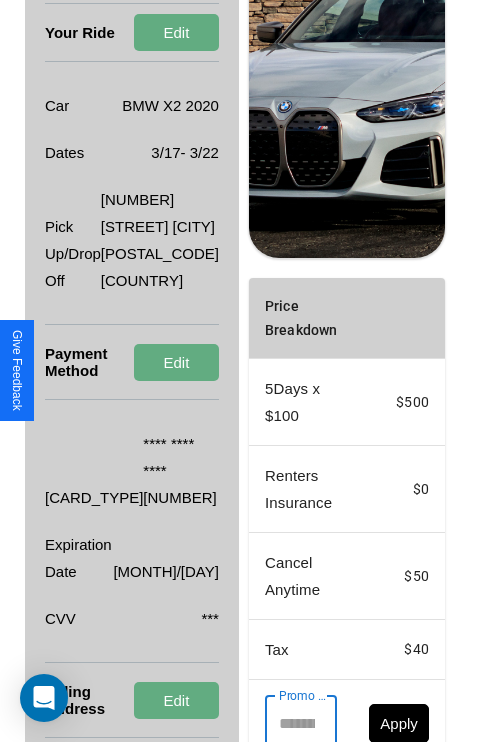 click on "Promo Code" at bounding box center (290, 724) 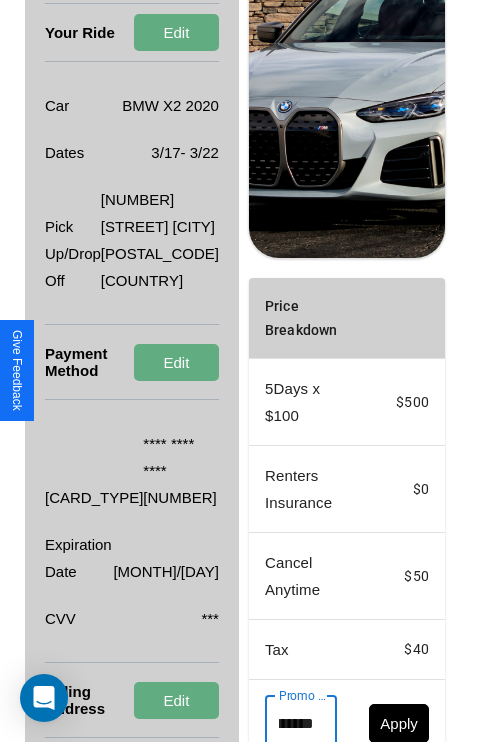 scroll, scrollTop: 0, scrollLeft: 71, axis: horizontal 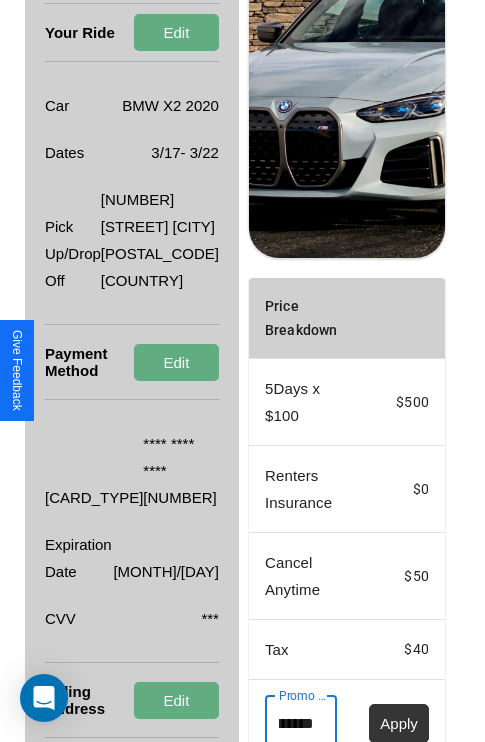 type on "**********" 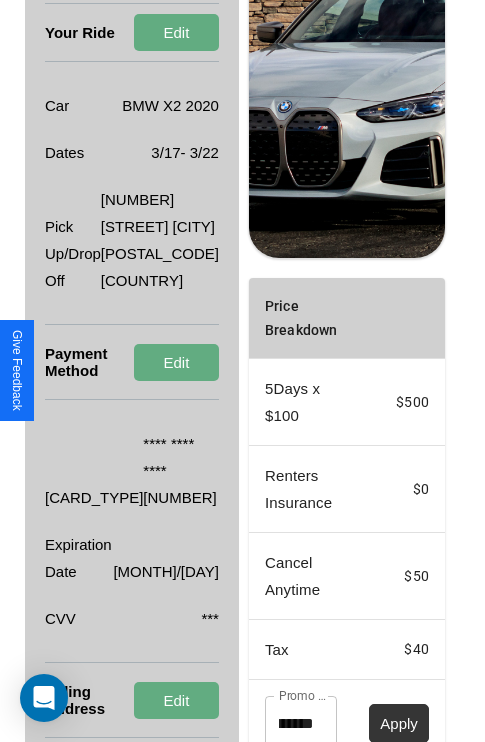 scroll, scrollTop: 0, scrollLeft: 0, axis: both 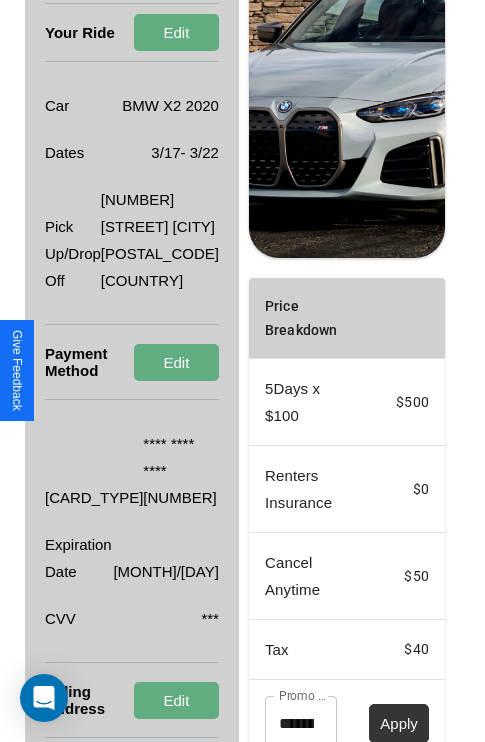 click on "Apply" at bounding box center (399, 723) 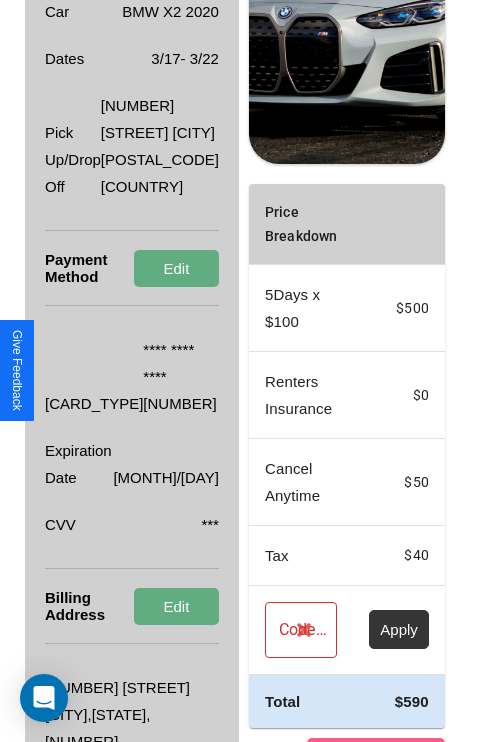 scroll, scrollTop: 482, scrollLeft: 72, axis: both 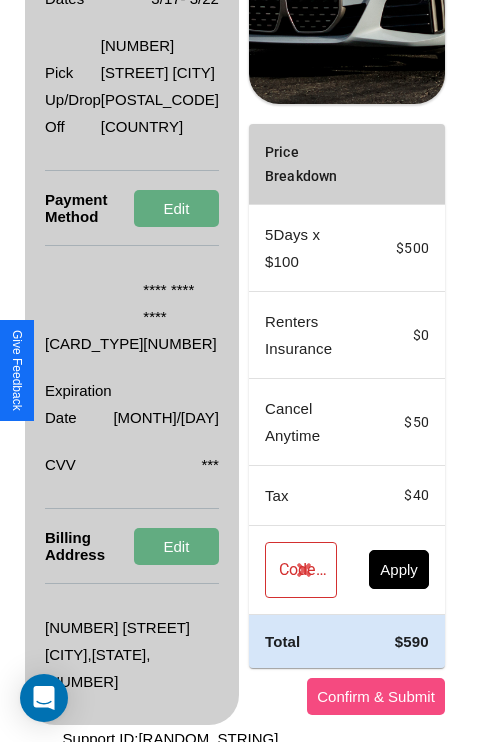 click on "Confirm & Submit" at bounding box center (376, 696) 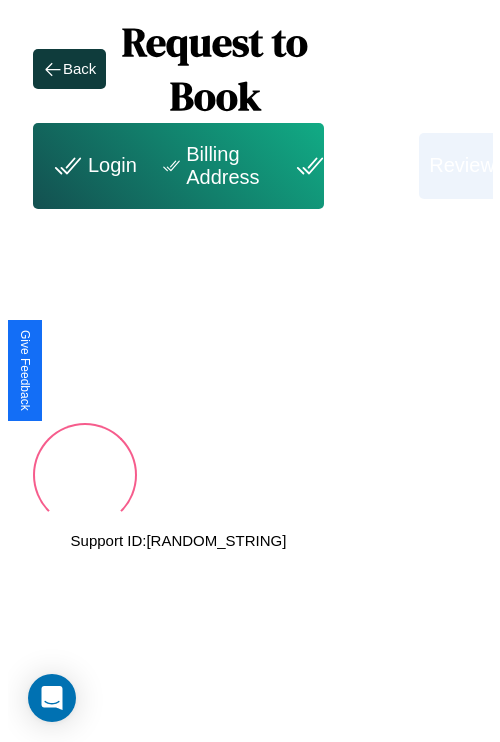 scroll, scrollTop: 0, scrollLeft: 72, axis: horizontal 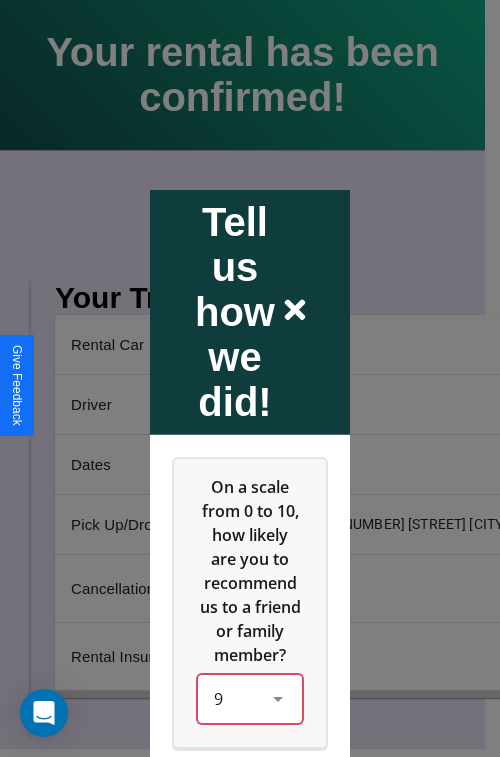 click on "9" at bounding box center [250, 698] 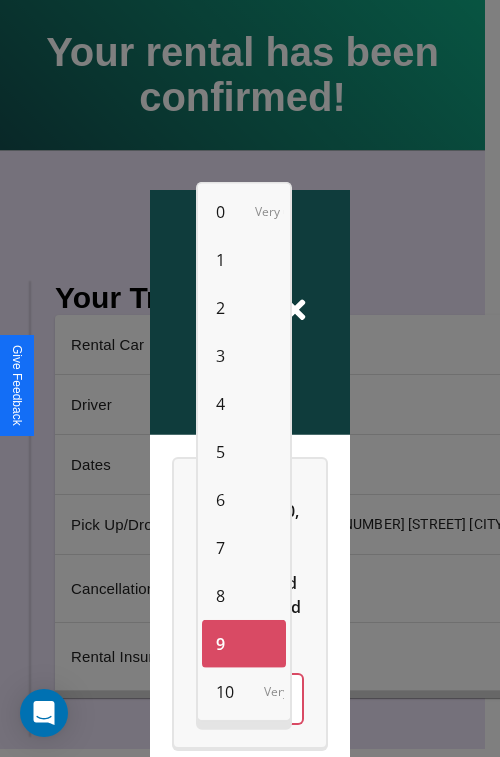 click on "10" at bounding box center (225, 692) 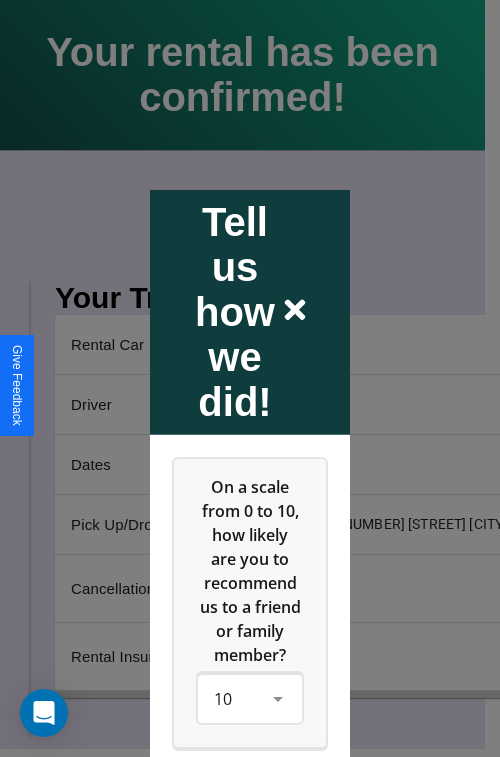 click 